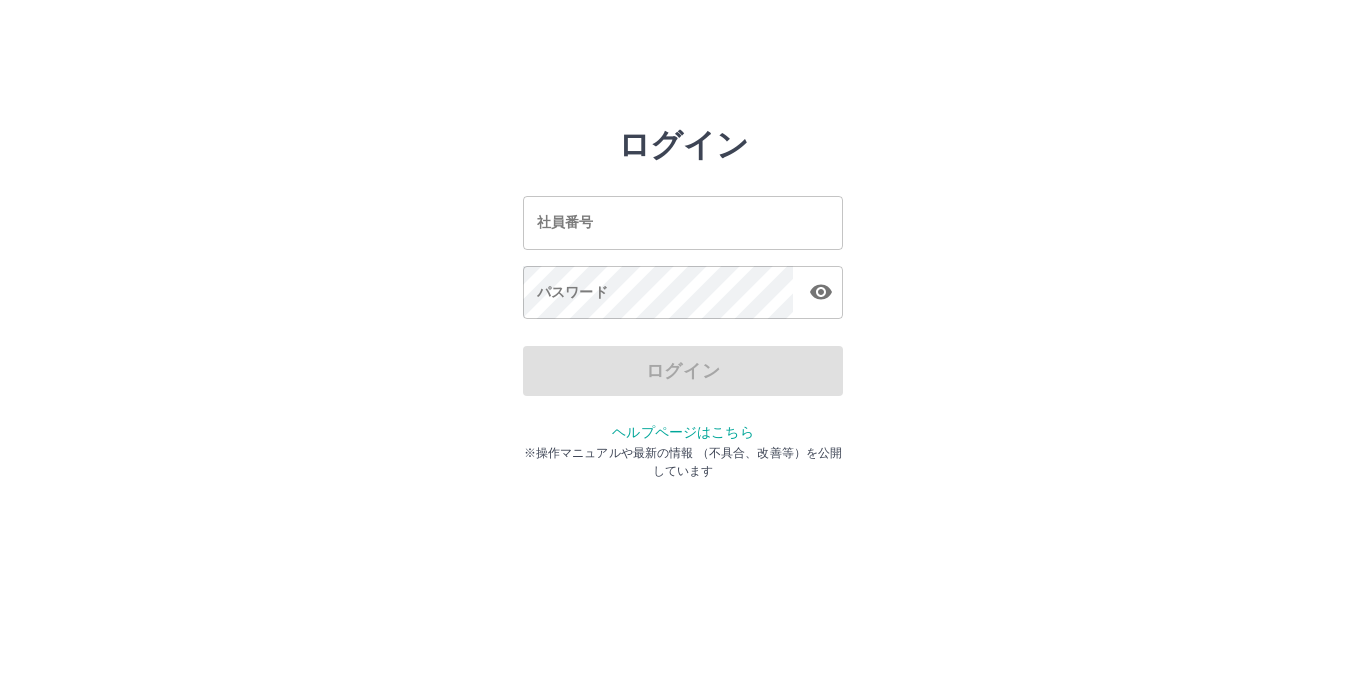 scroll, scrollTop: 0, scrollLeft: 0, axis: both 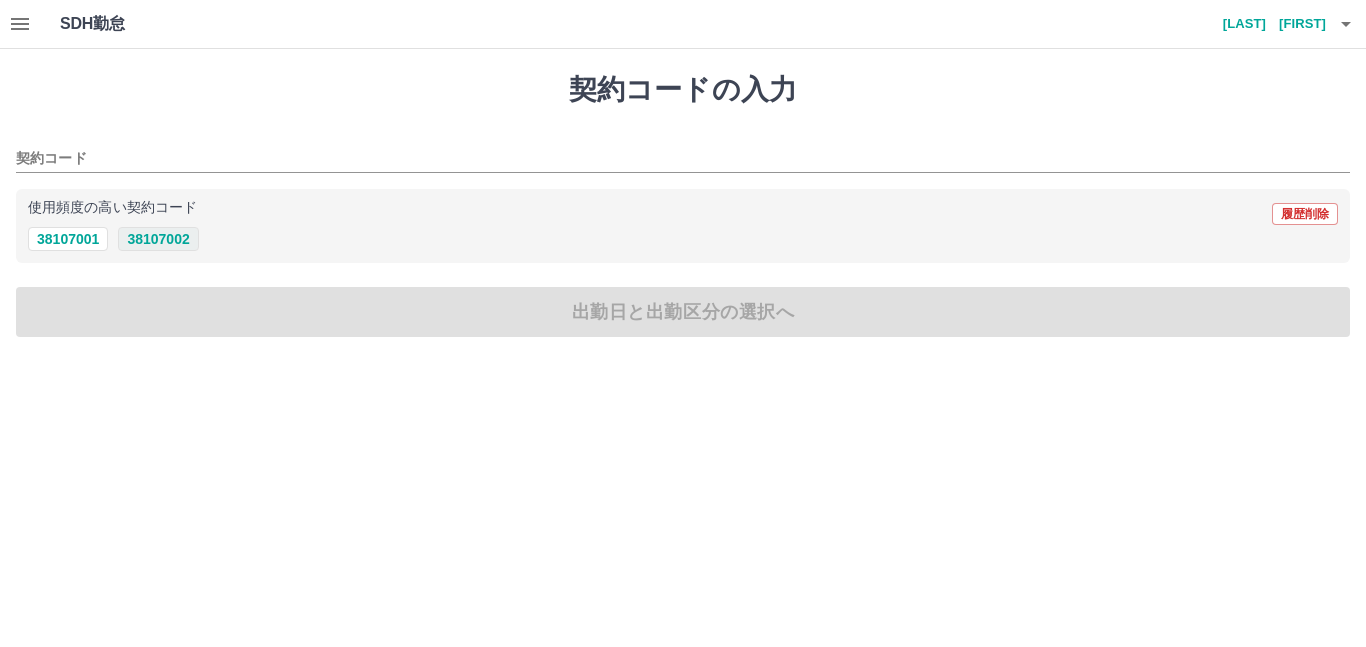click on "38107002" at bounding box center [158, 239] 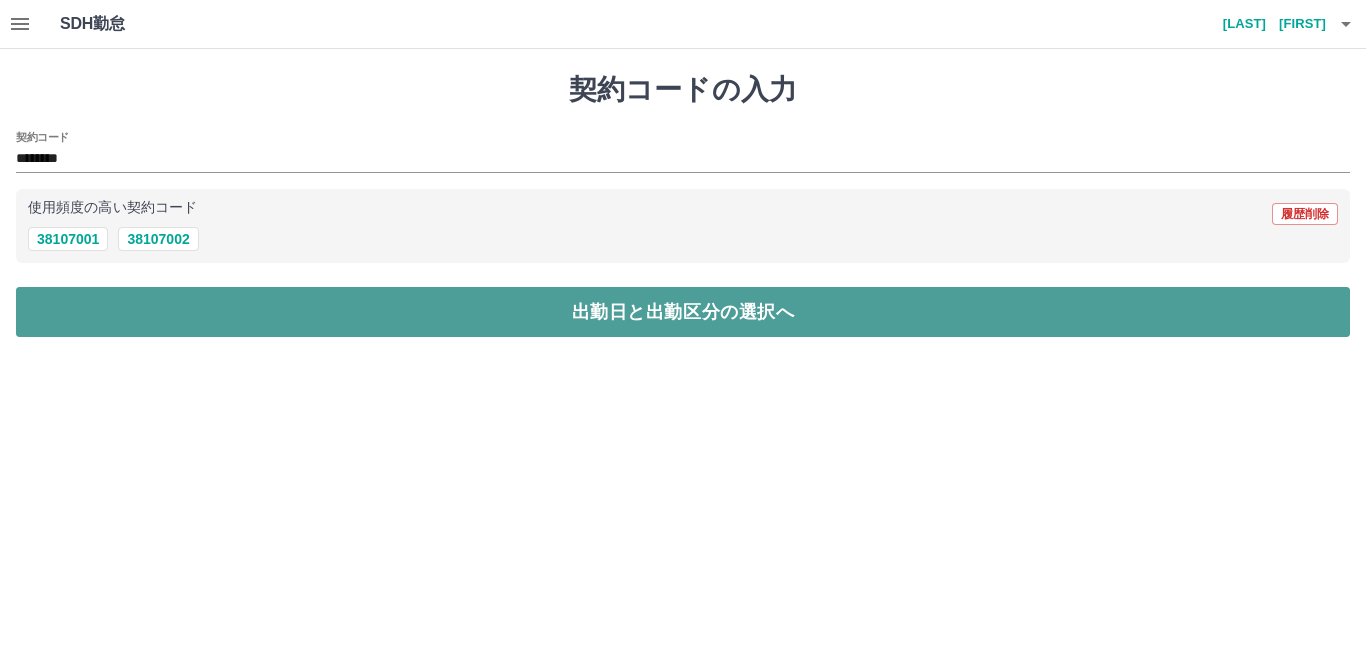 click on "出勤日と出勤区分の選択へ" at bounding box center [683, 312] 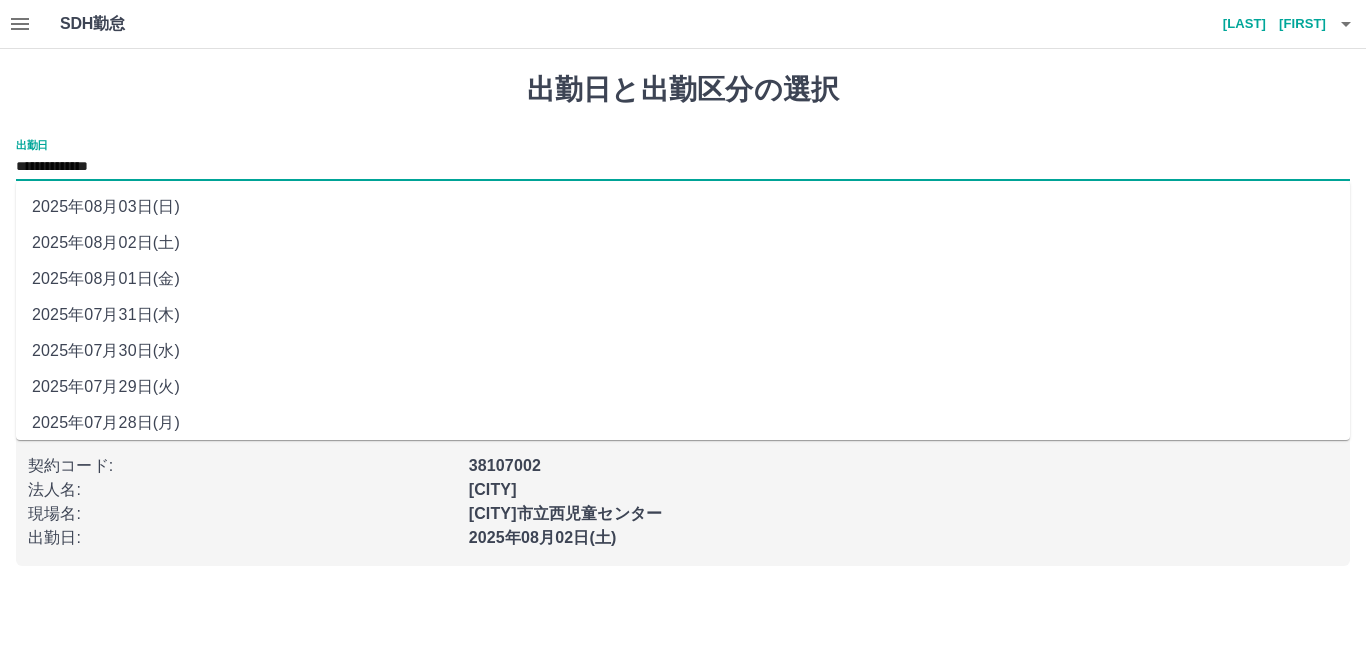 click on "**********" at bounding box center (683, 167) 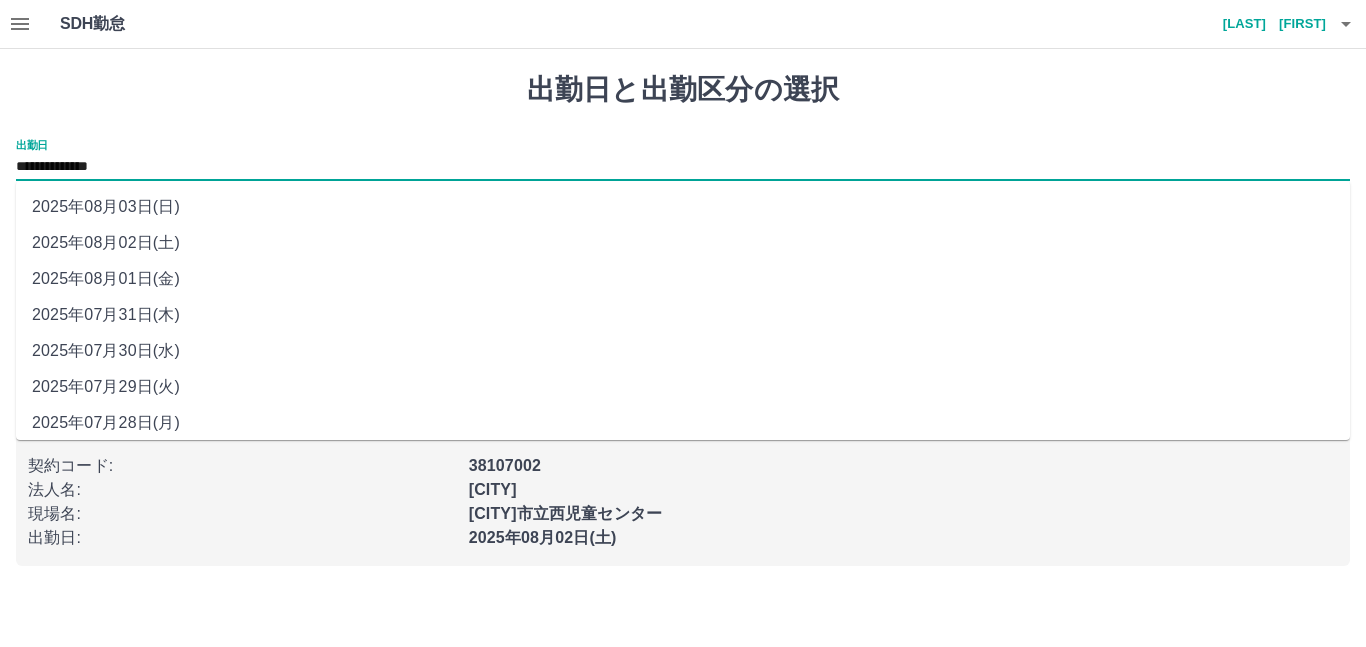 click on "2025年08月01日(金)" at bounding box center [683, 279] 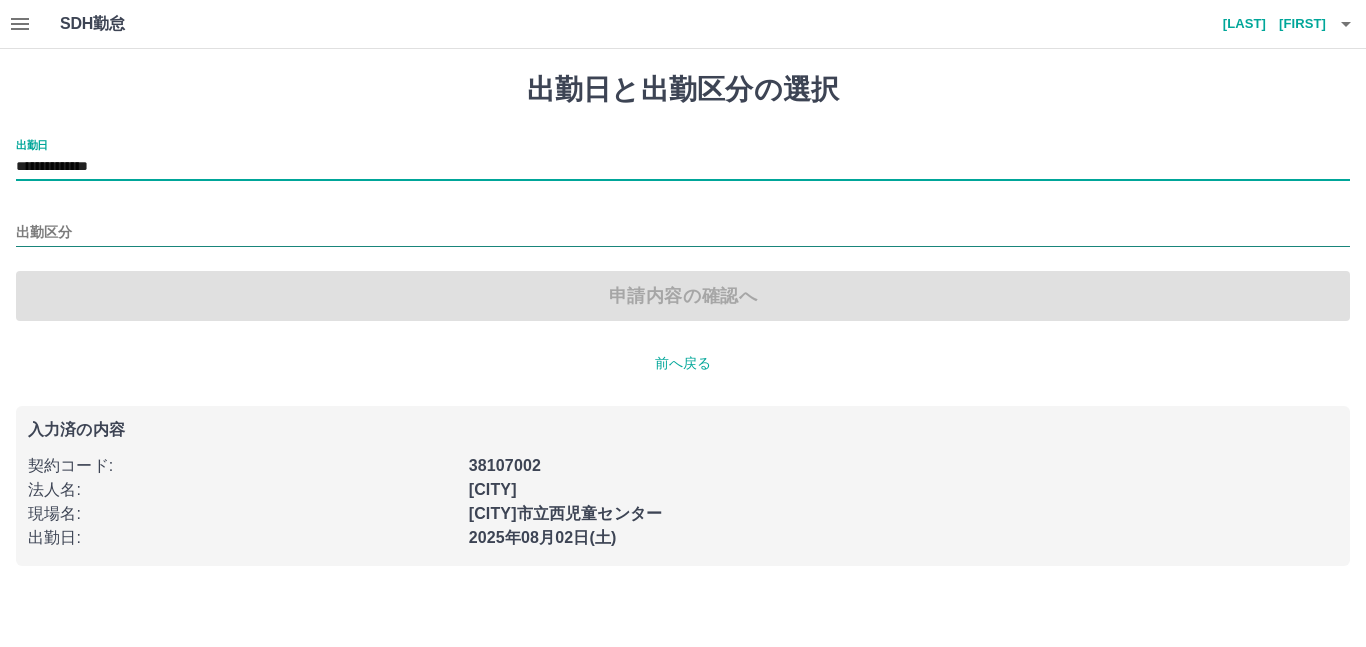 click on "出勤区分" at bounding box center [683, 233] 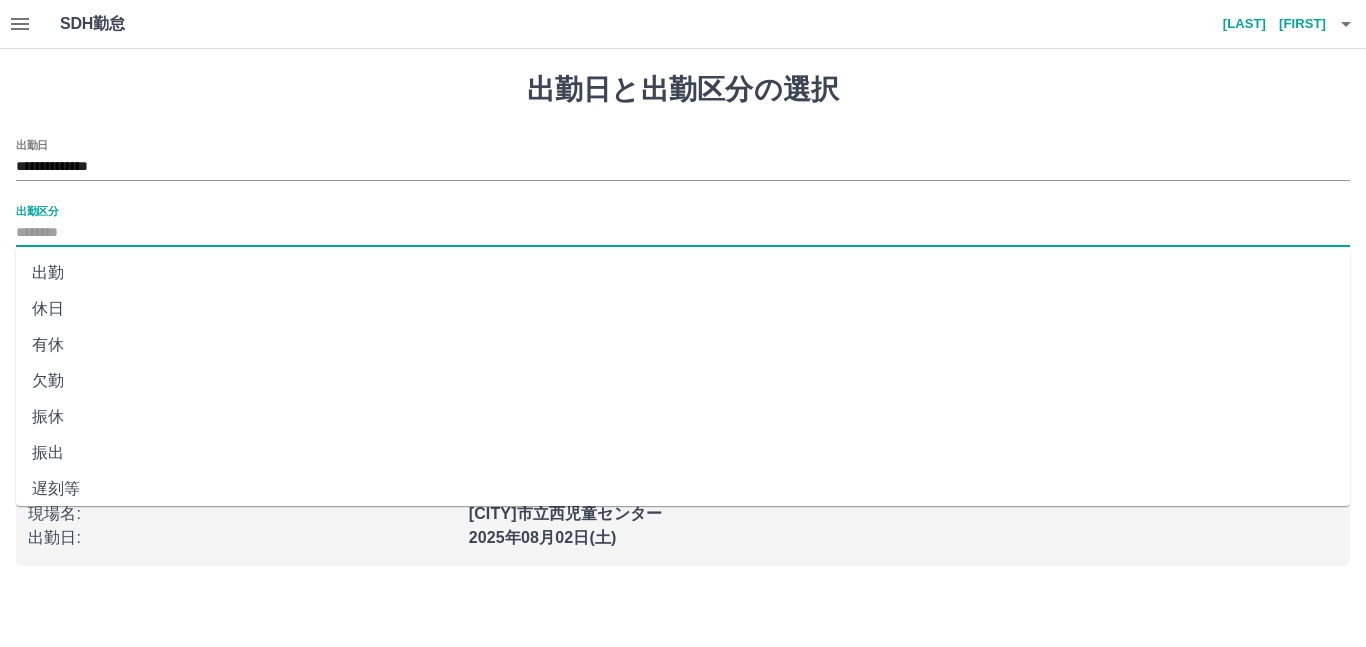 click on "休日" at bounding box center [683, 309] 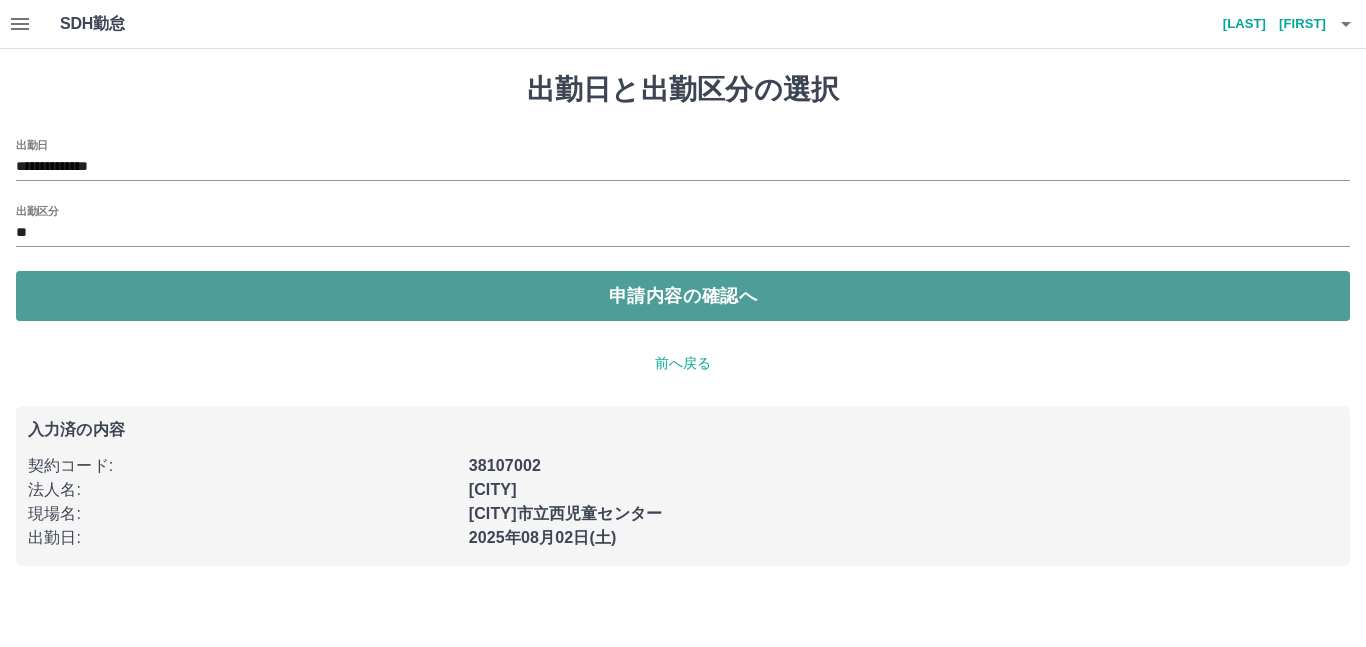 click on "申請内容の確認へ" at bounding box center [683, 296] 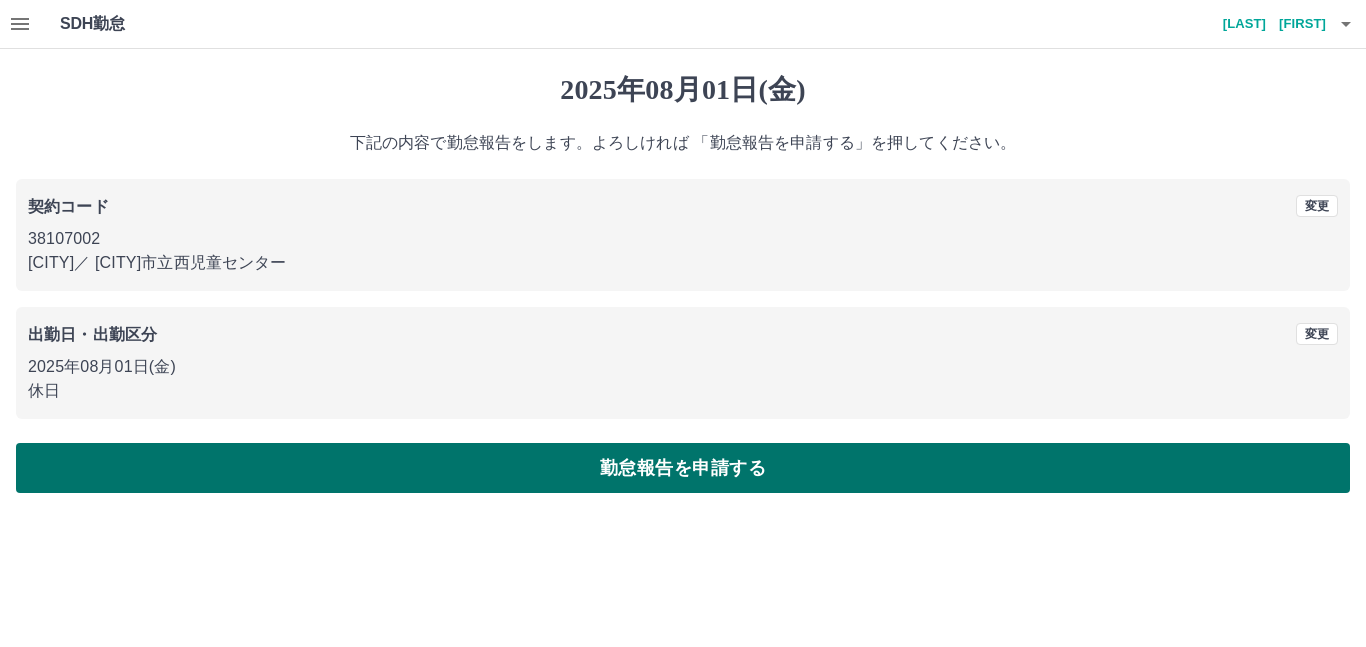click on "勤怠報告を申請する" at bounding box center (683, 468) 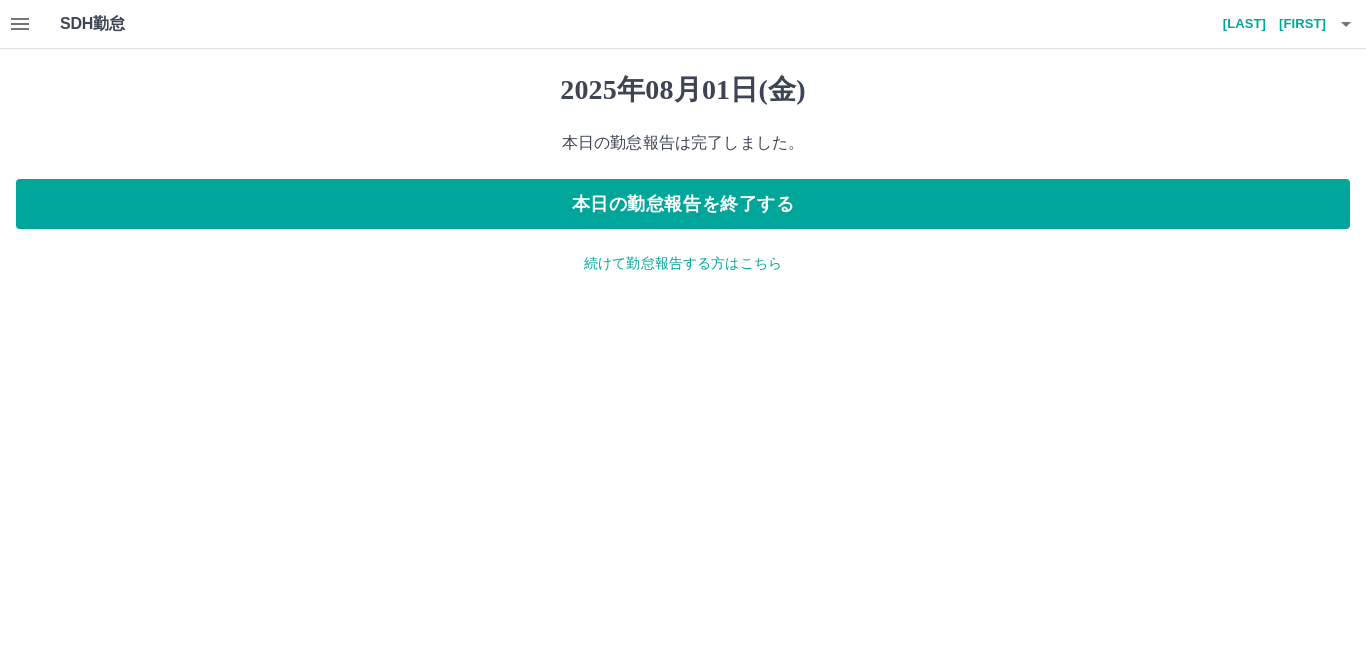 click on "続けて勤怠報告する方はこちら" at bounding box center [683, 263] 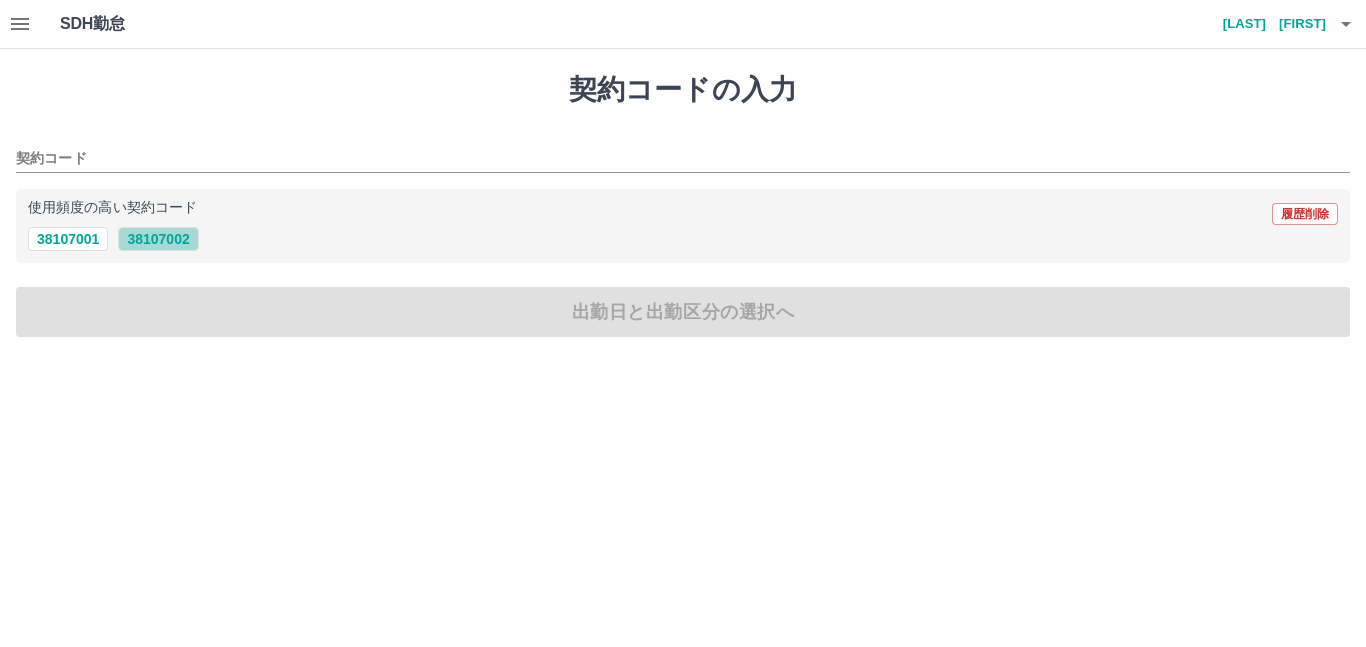 click on "38107002" at bounding box center [158, 239] 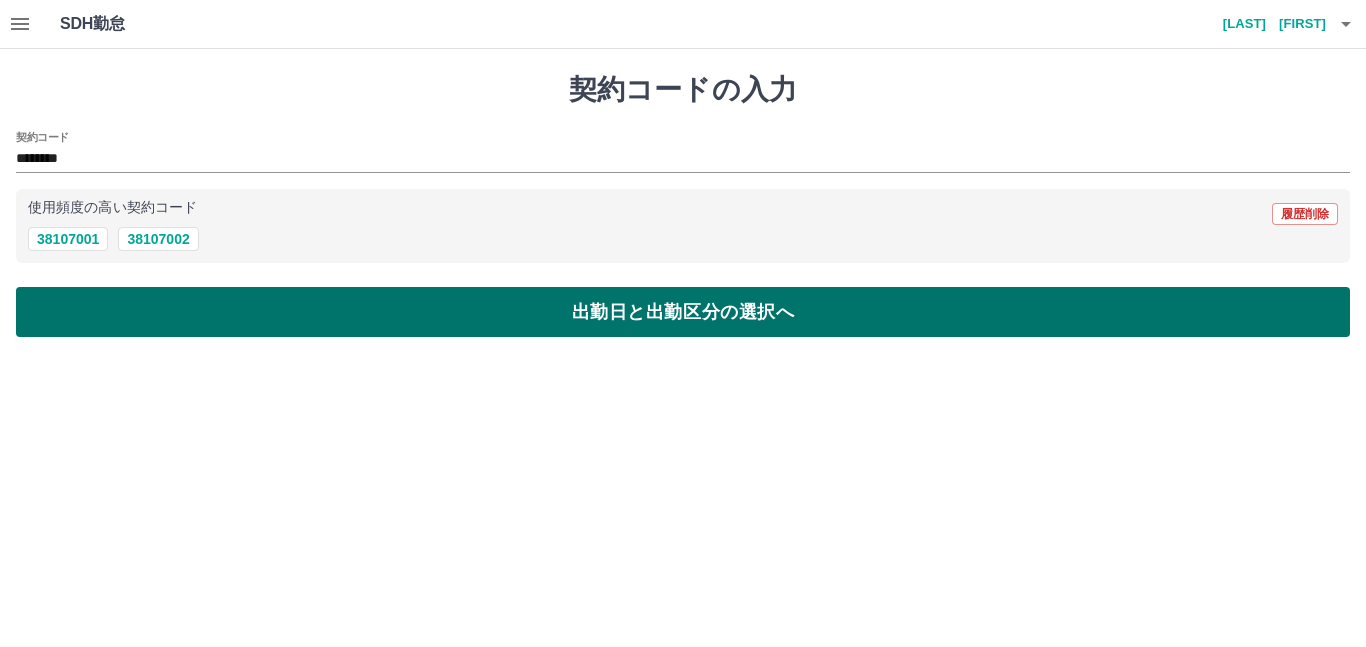 click on "出勤日と出勤区分の選択へ" at bounding box center (683, 312) 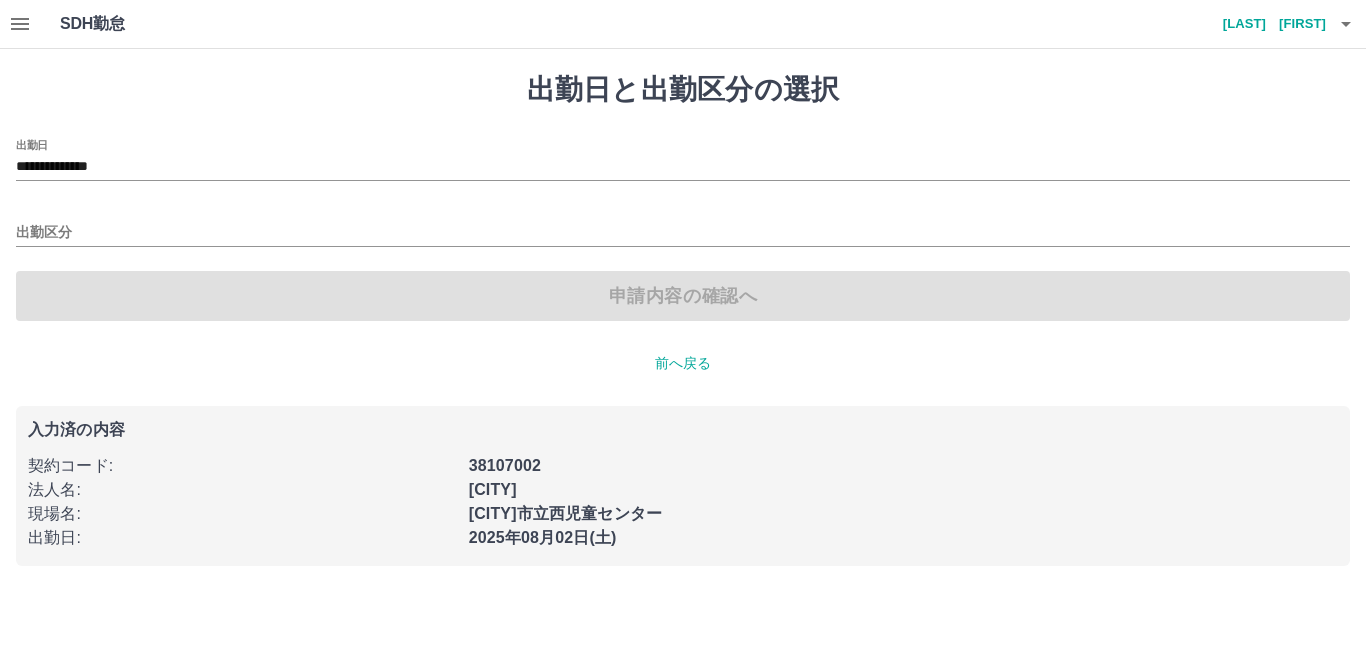 click on "出勤区分" at bounding box center [683, 226] 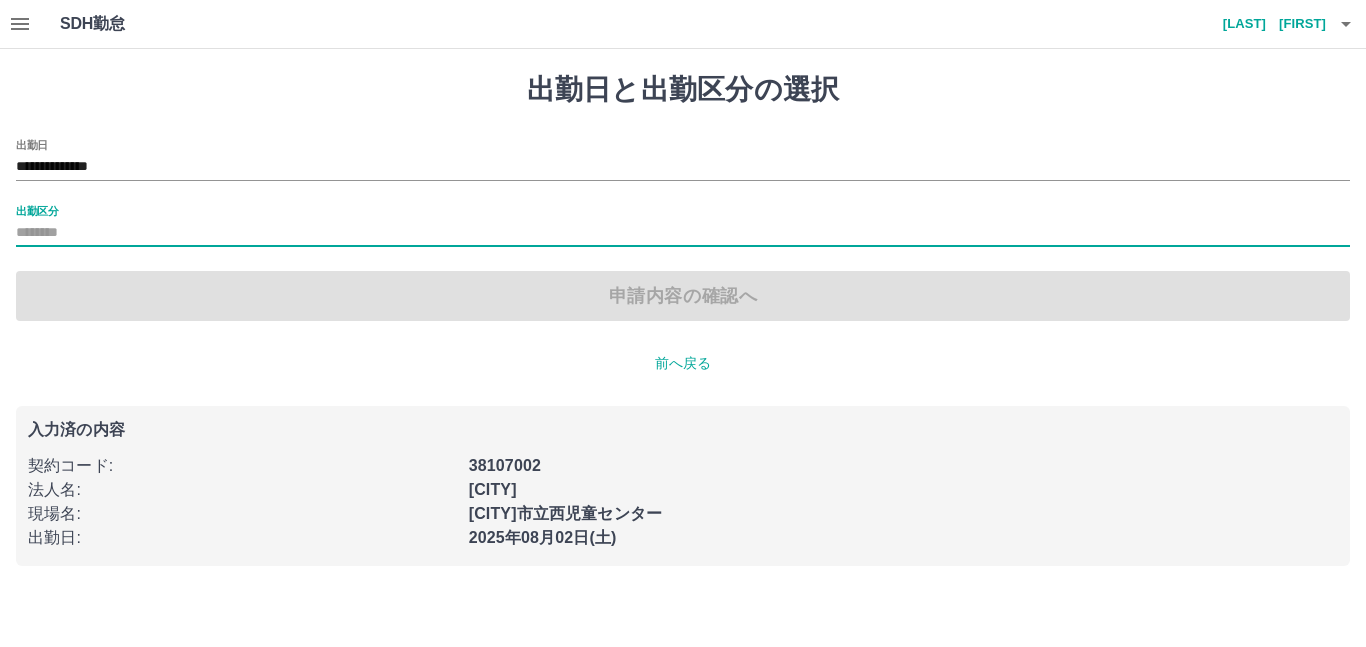 click on "出勤区分" at bounding box center (683, 233) 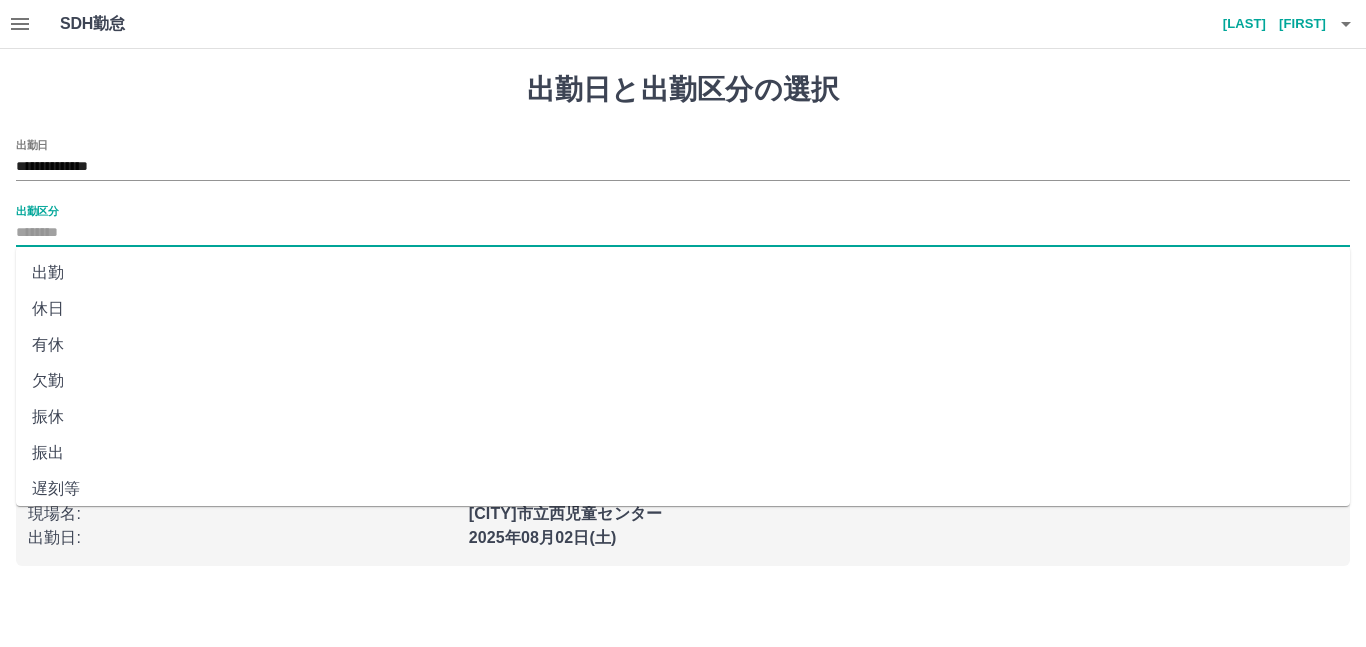 click on "出勤" at bounding box center (683, 273) 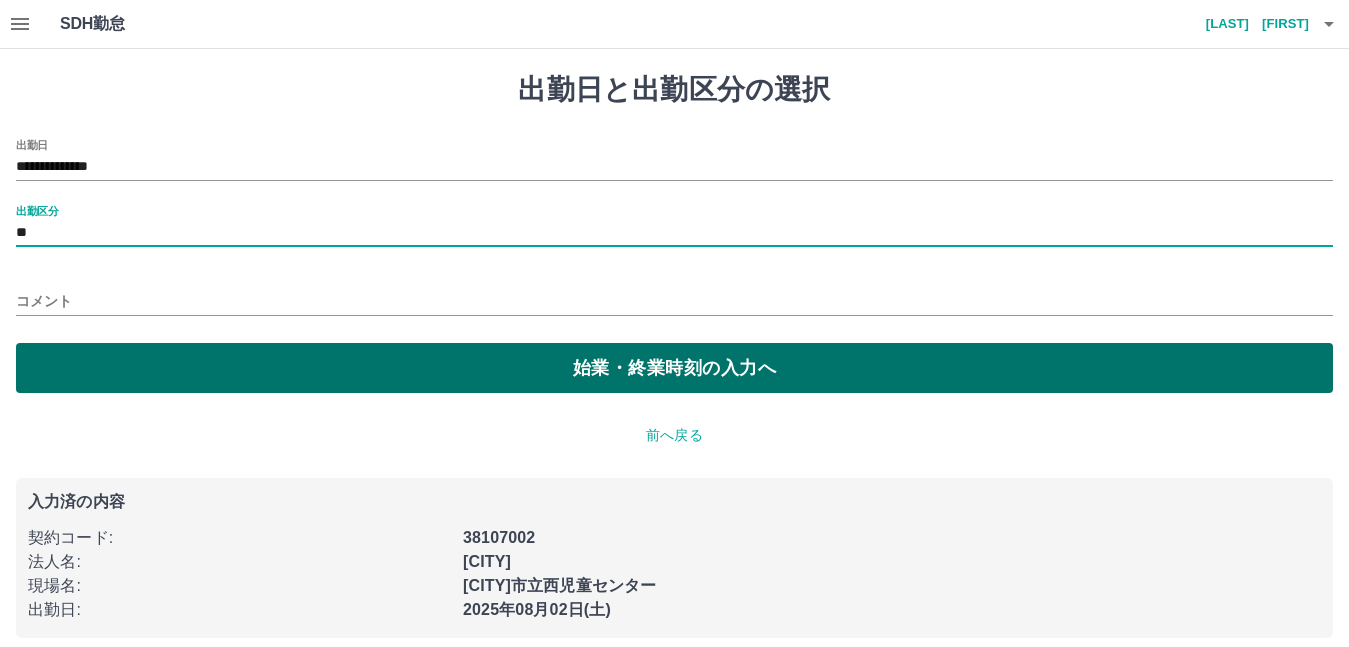 click on "始業・終業時刻の入力へ" at bounding box center [674, 368] 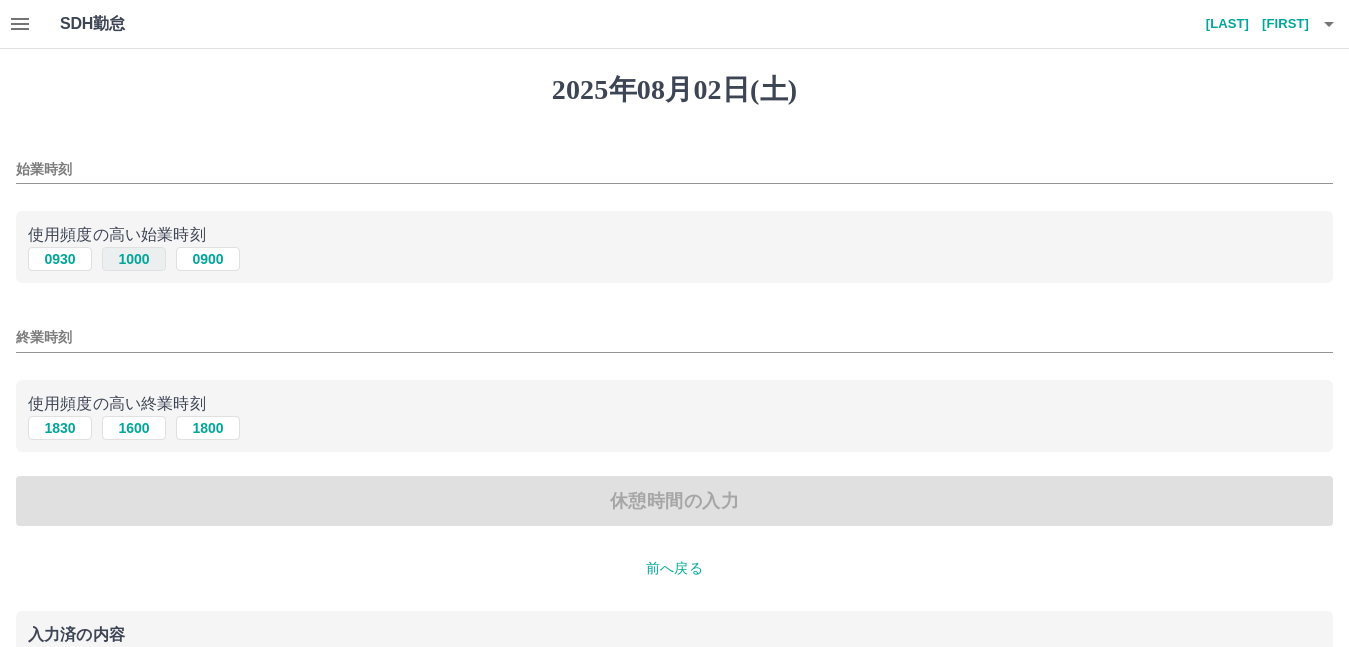 click on "1000" at bounding box center [134, 259] 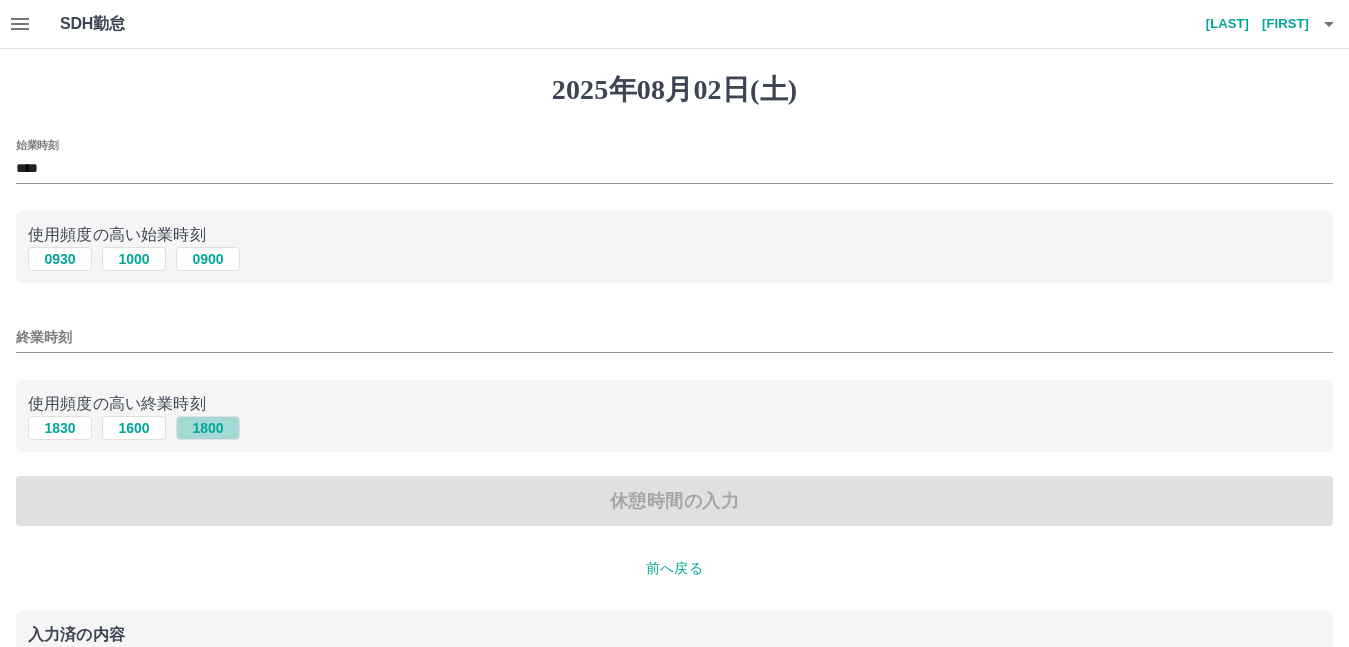 click on "1800" at bounding box center (208, 428) 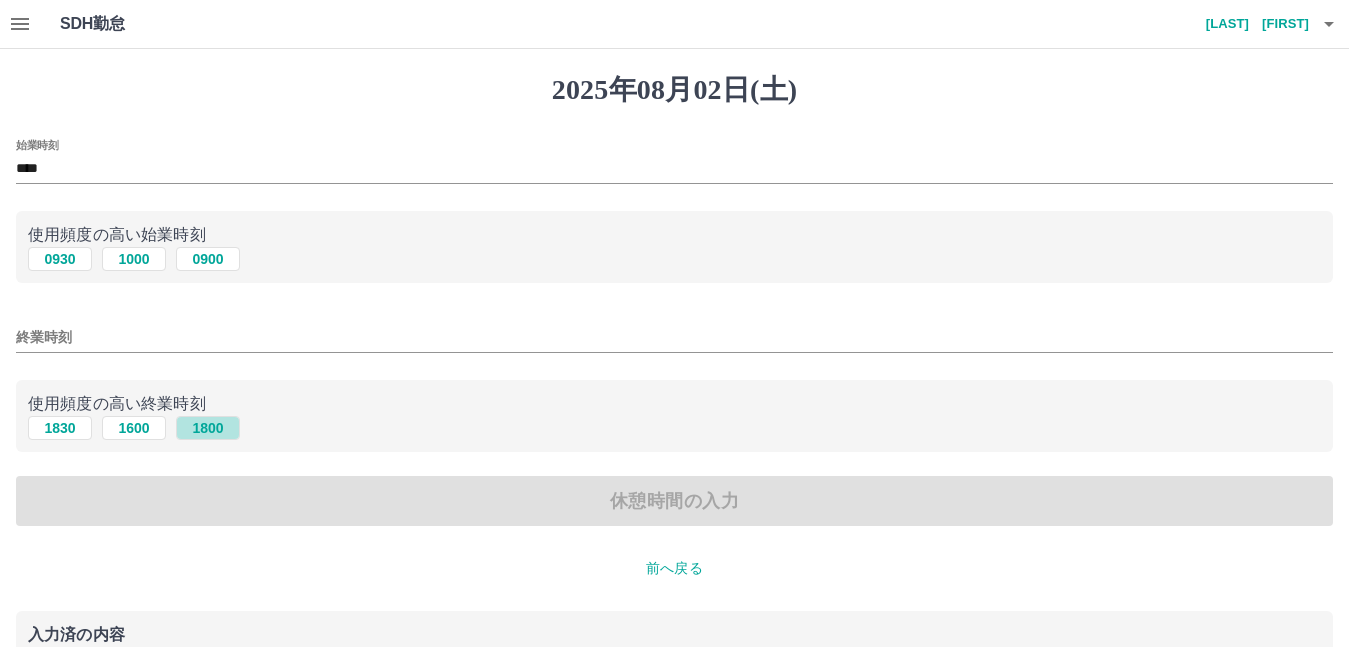 type on "****" 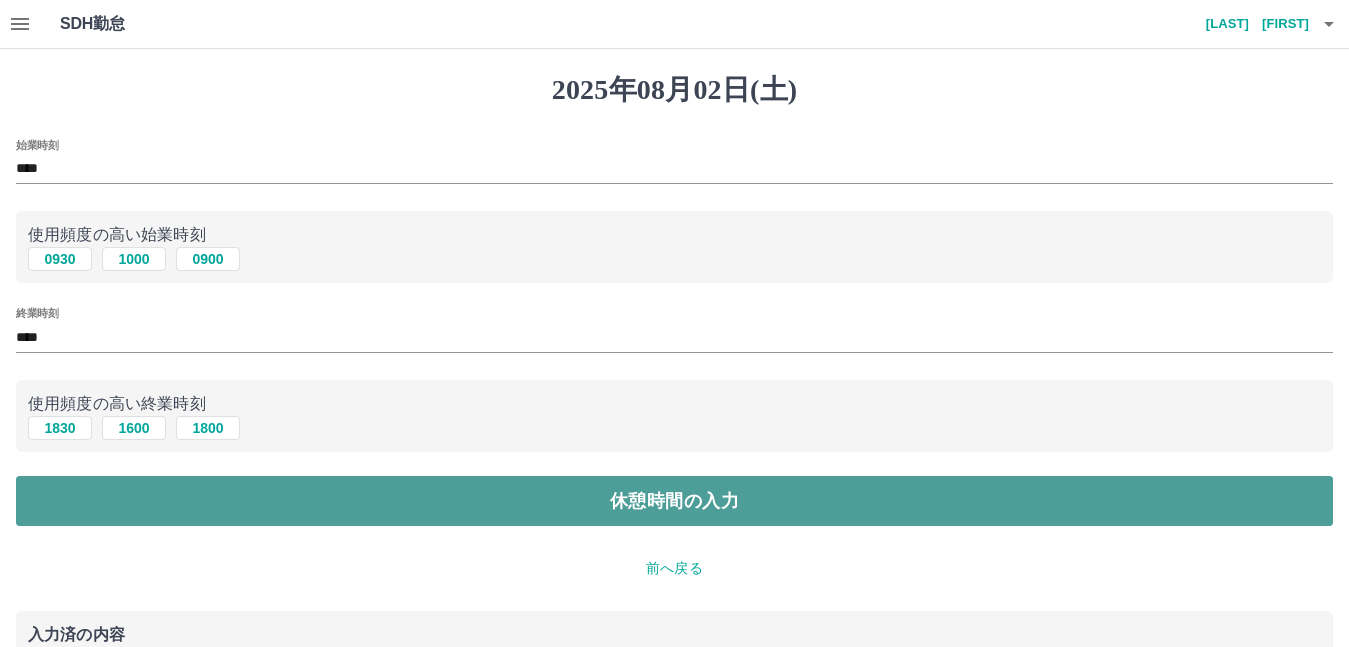 click on "休憩時間の入力" at bounding box center (674, 501) 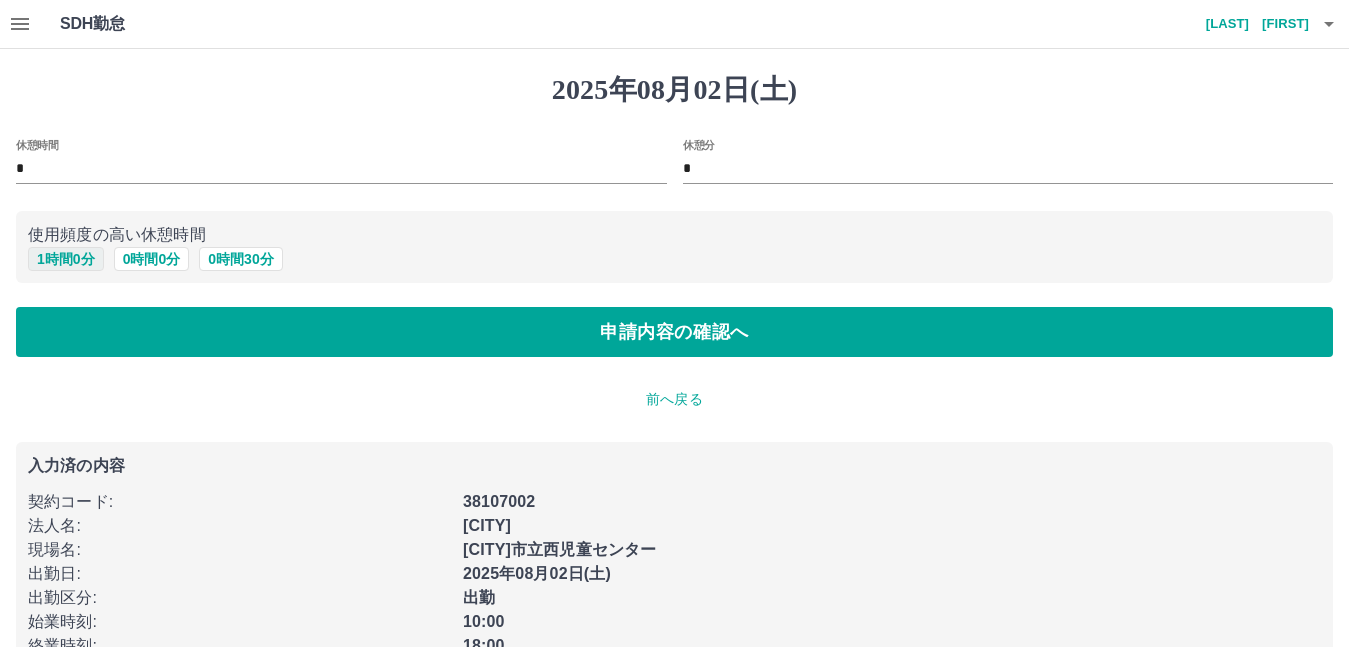 click on "1 時間 0 分" at bounding box center [66, 259] 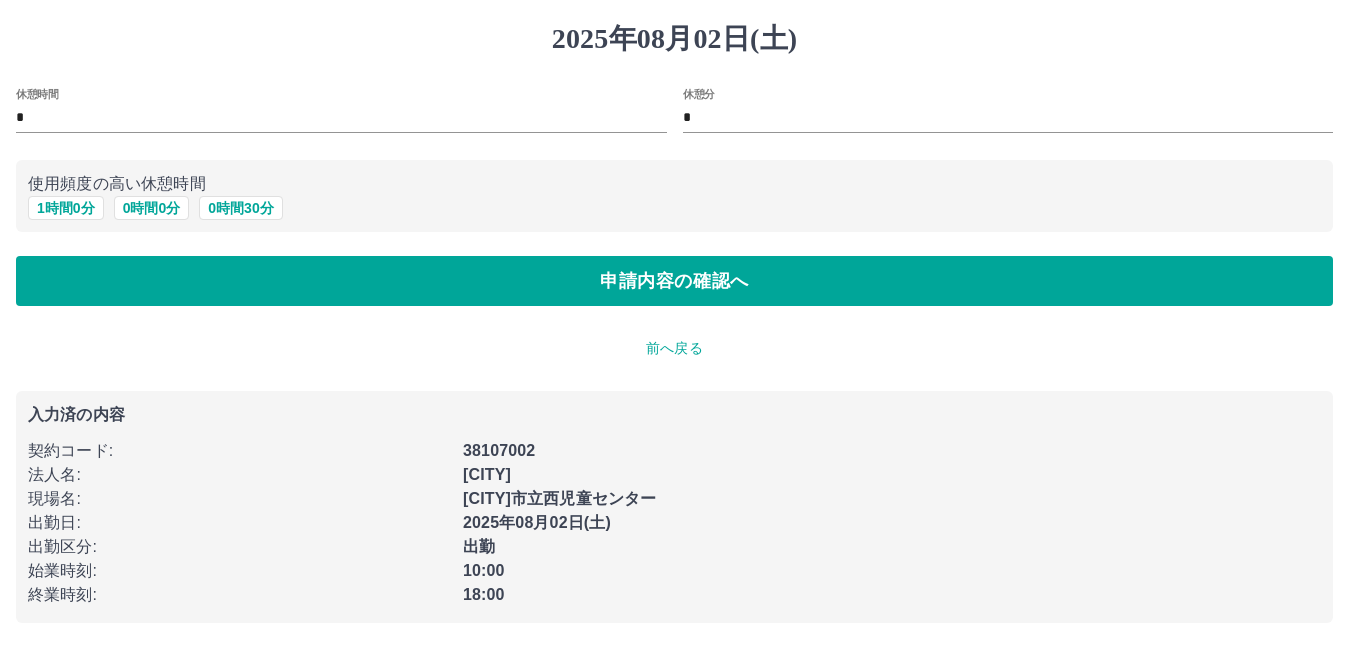 scroll, scrollTop: 52, scrollLeft: 0, axis: vertical 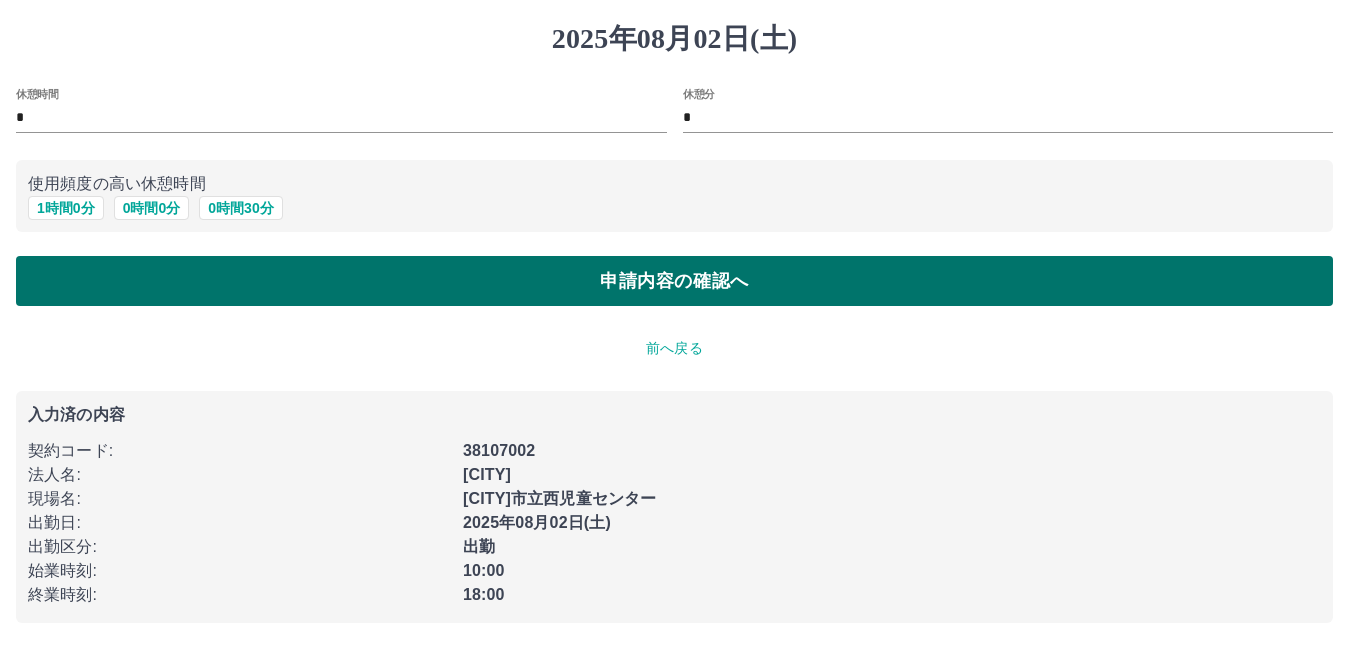 click on "申請内容の確認へ" at bounding box center [674, 281] 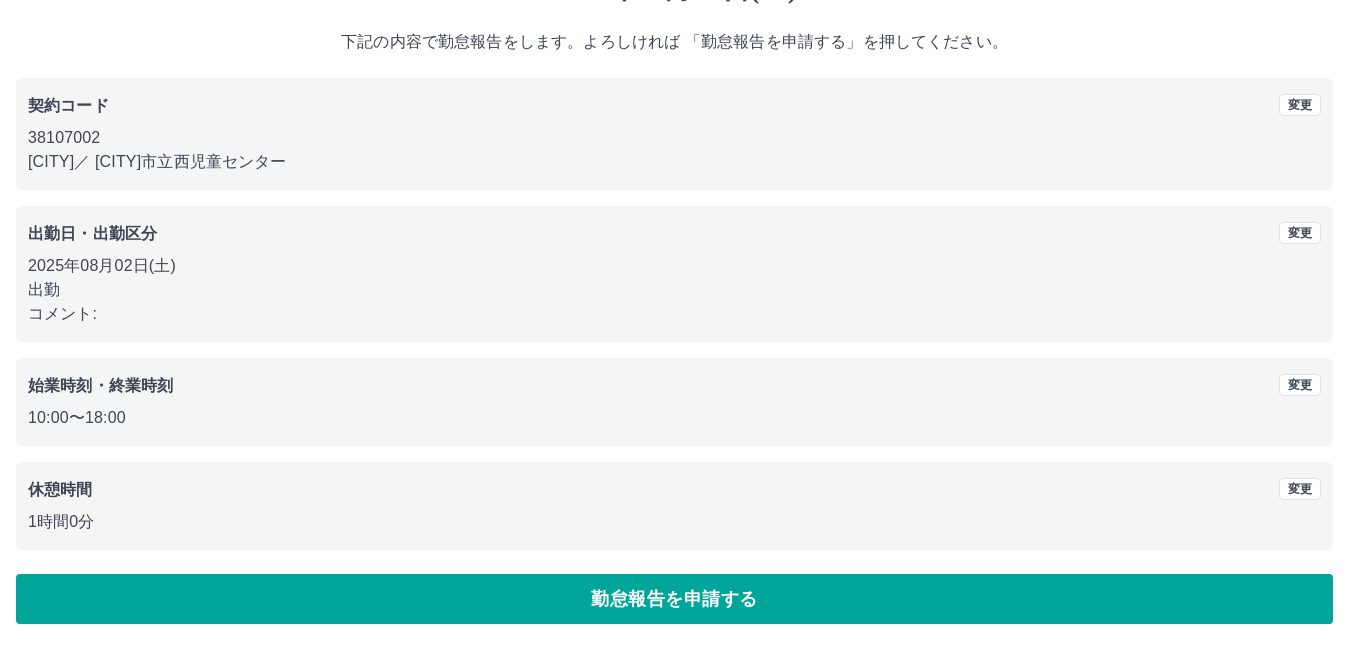 scroll, scrollTop: 102, scrollLeft: 0, axis: vertical 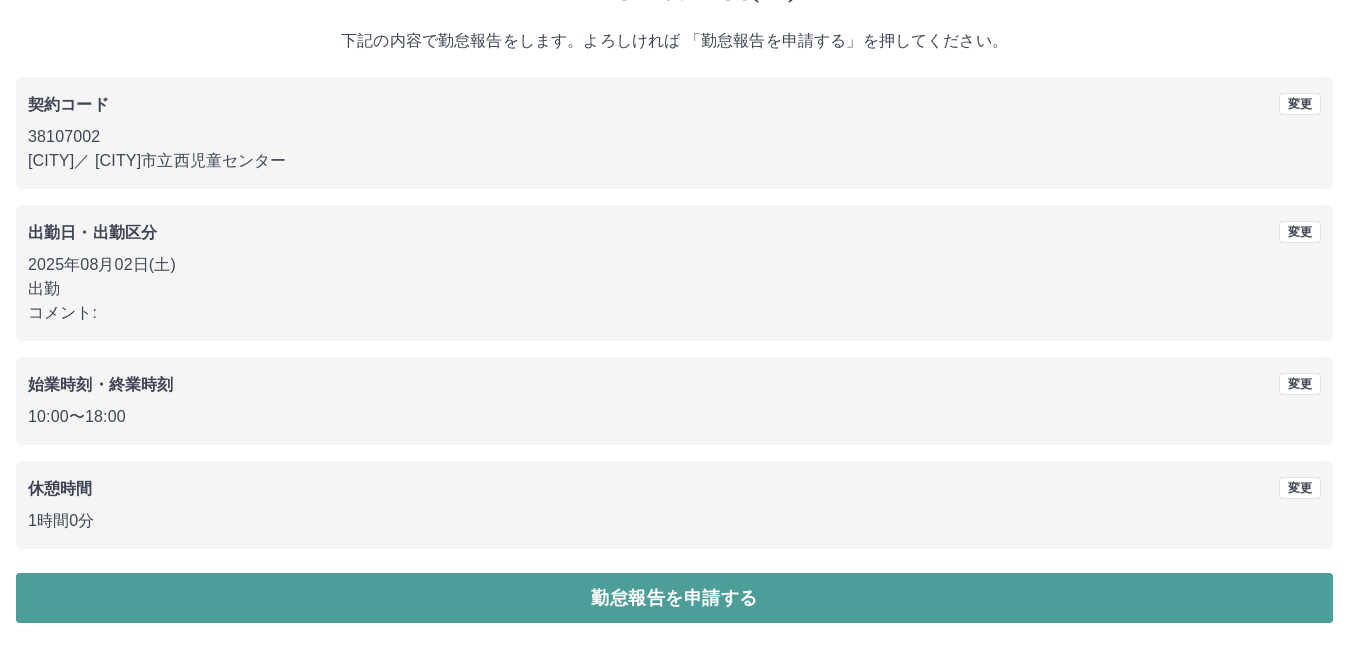 click on "勤怠報告を申請する" at bounding box center [674, 598] 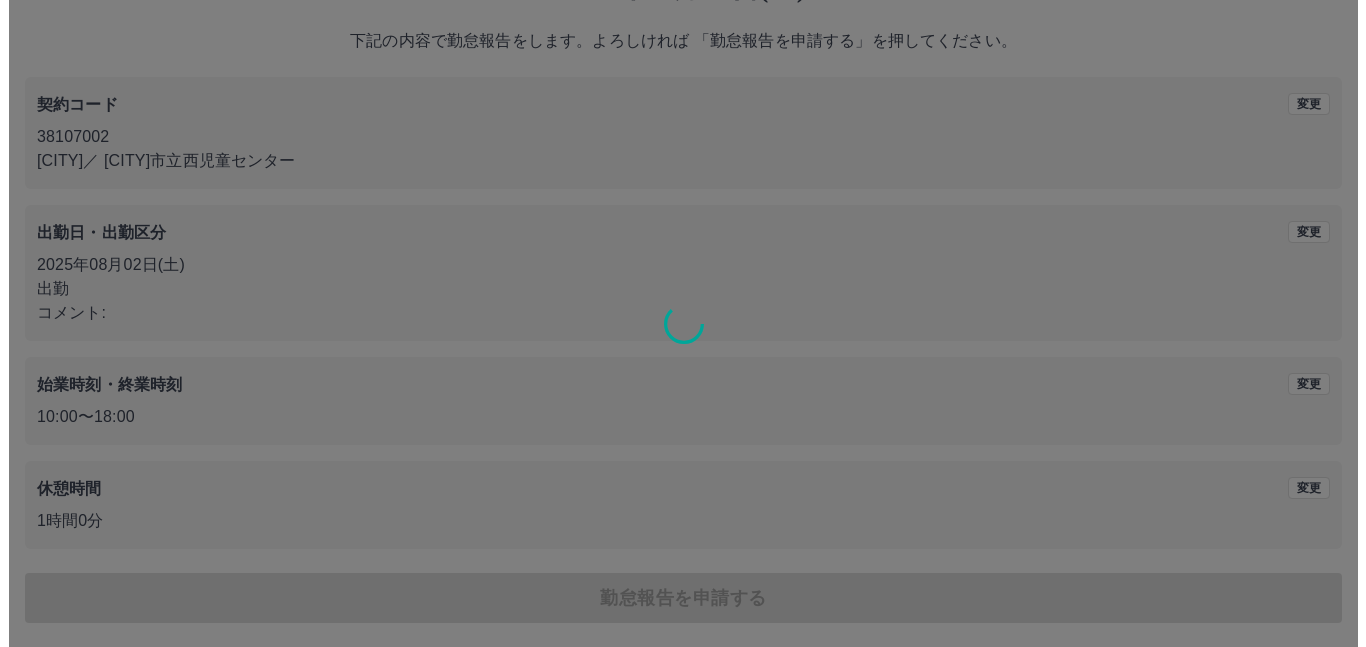 scroll, scrollTop: 0, scrollLeft: 0, axis: both 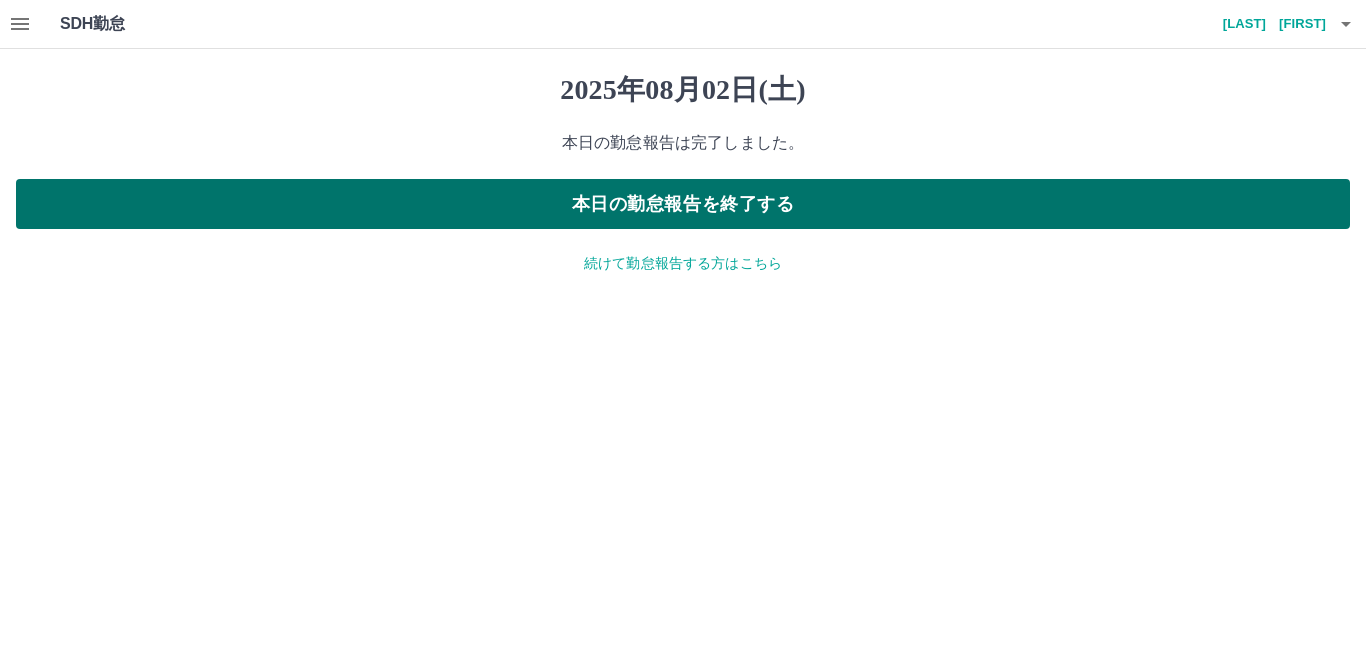 click on "本日の勤怠報告を終了する" at bounding box center [683, 204] 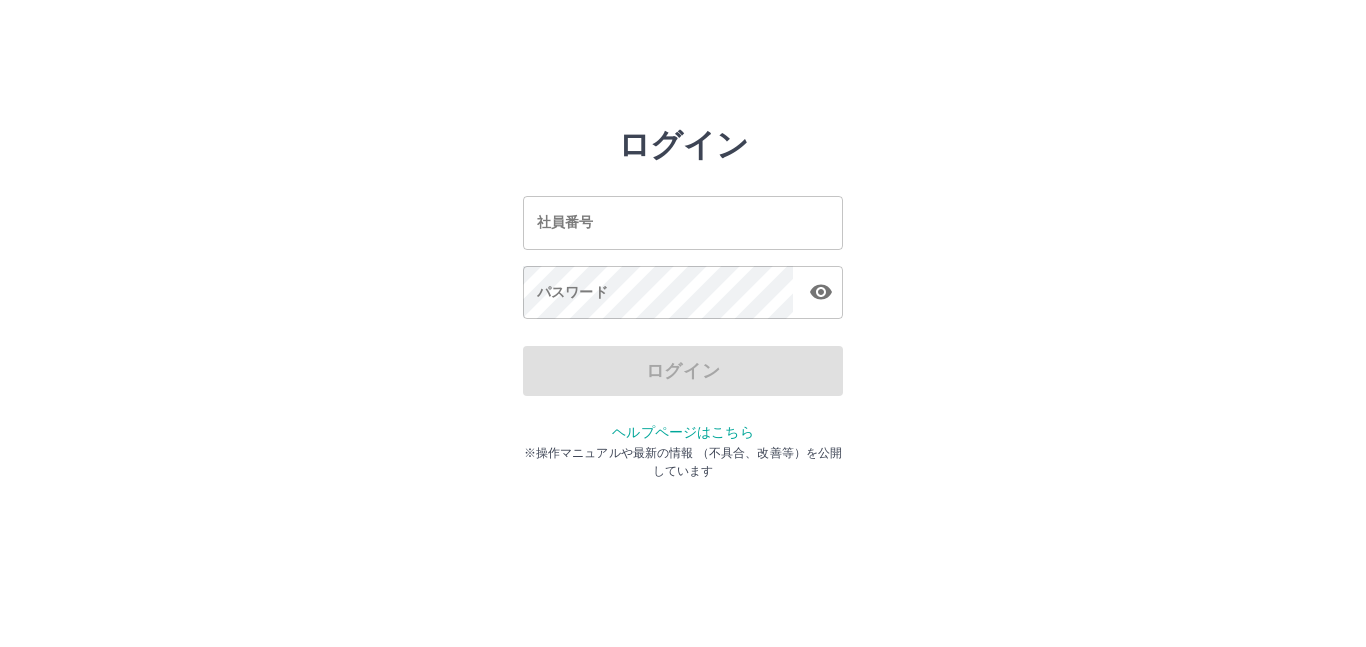 scroll, scrollTop: 0, scrollLeft: 0, axis: both 